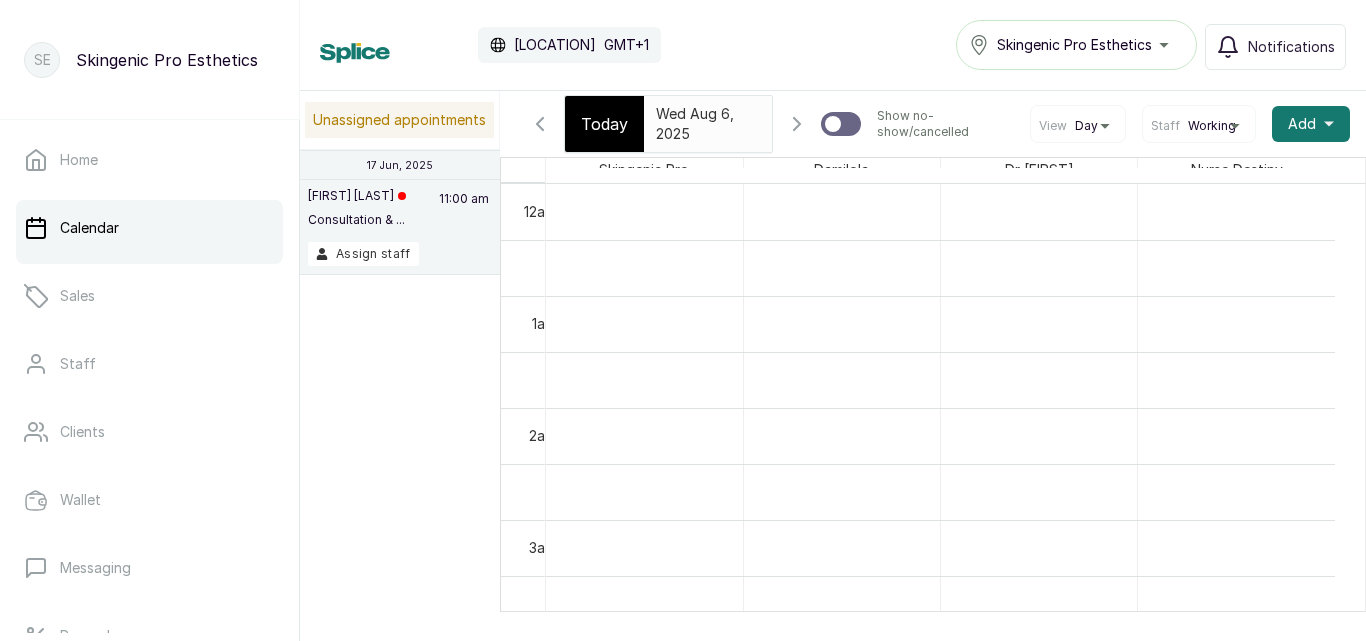 scroll, scrollTop: 0, scrollLeft: 0, axis: both 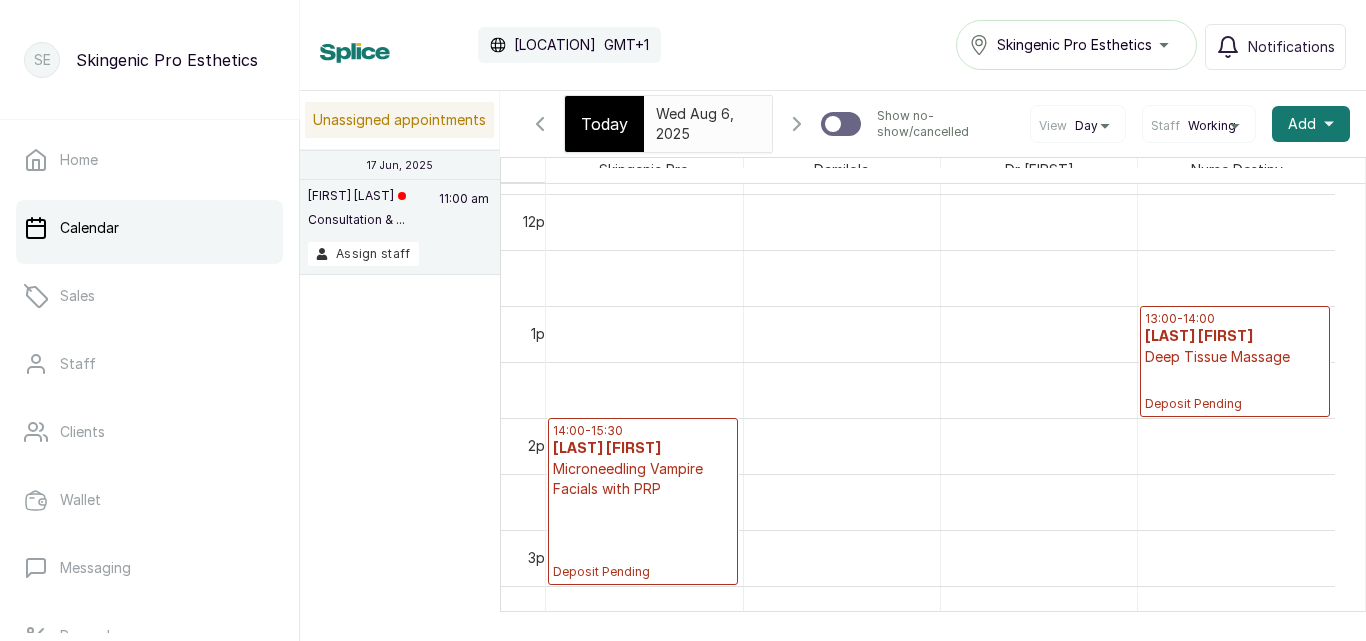 click on "Assign staff" at bounding box center (400, 254) 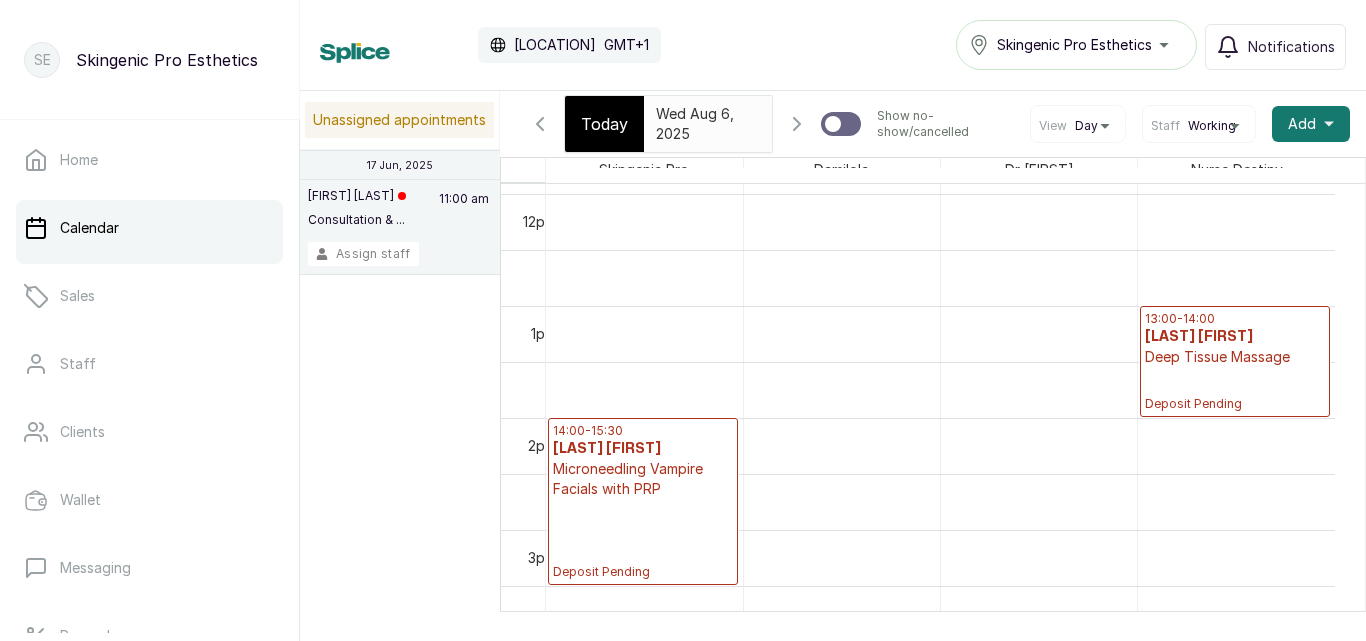 click on "Assign staff" at bounding box center (363, 254) 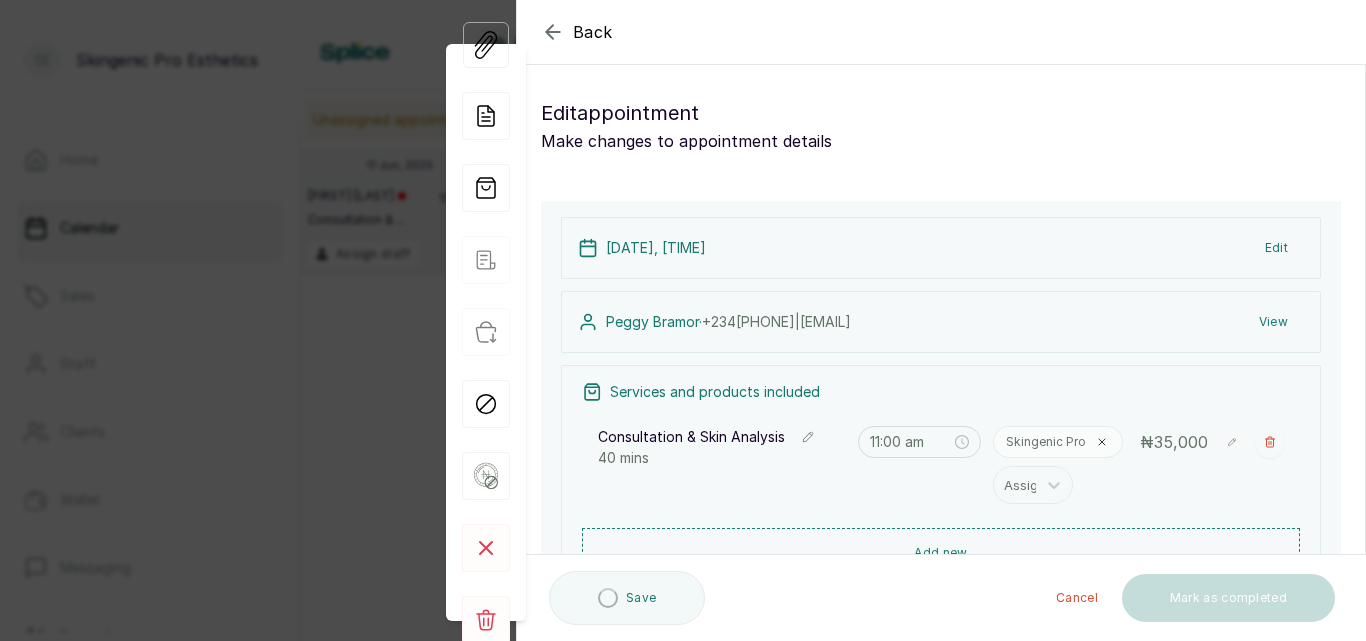 click on "Cancel" at bounding box center [1077, 598] 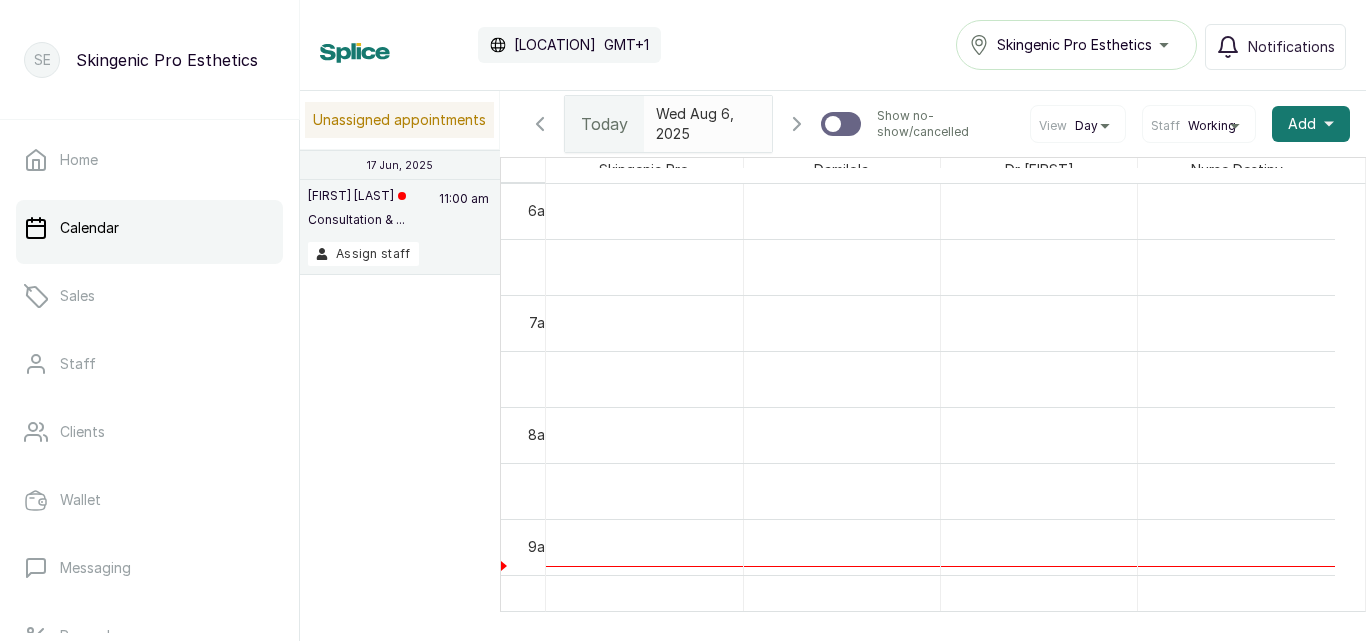 click on "11:00 am" at bounding box center (464, 215) 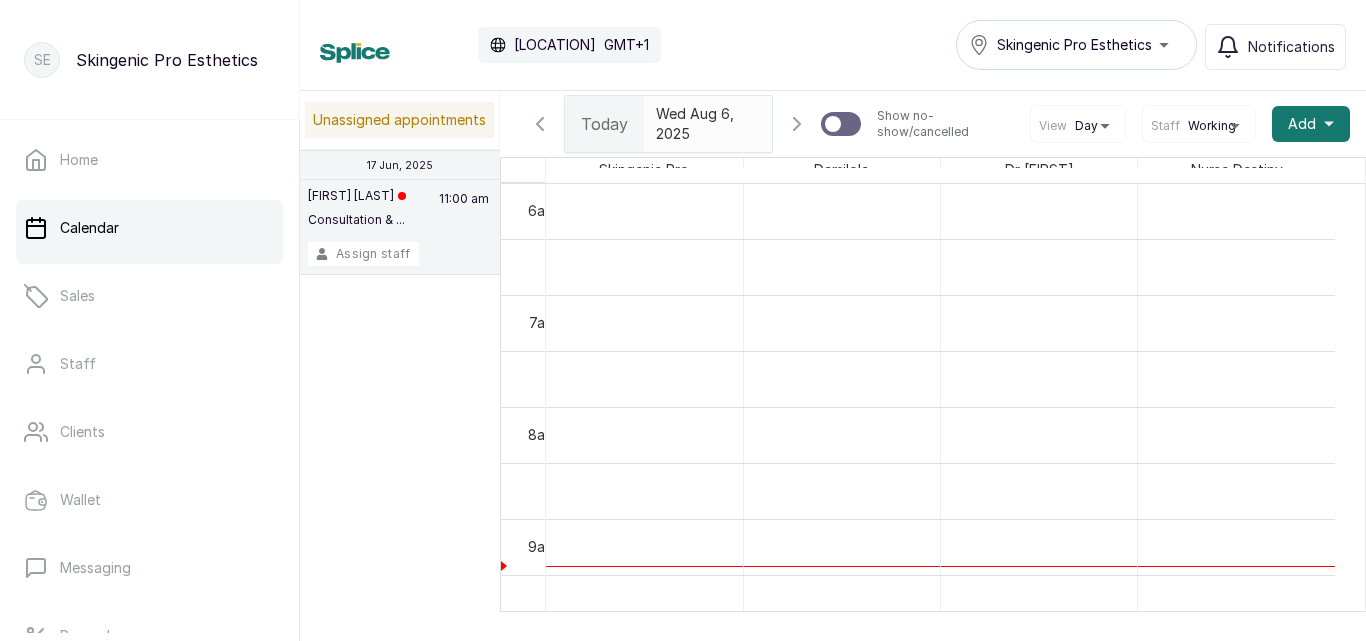 click on "Assign staff" at bounding box center (363, 254) 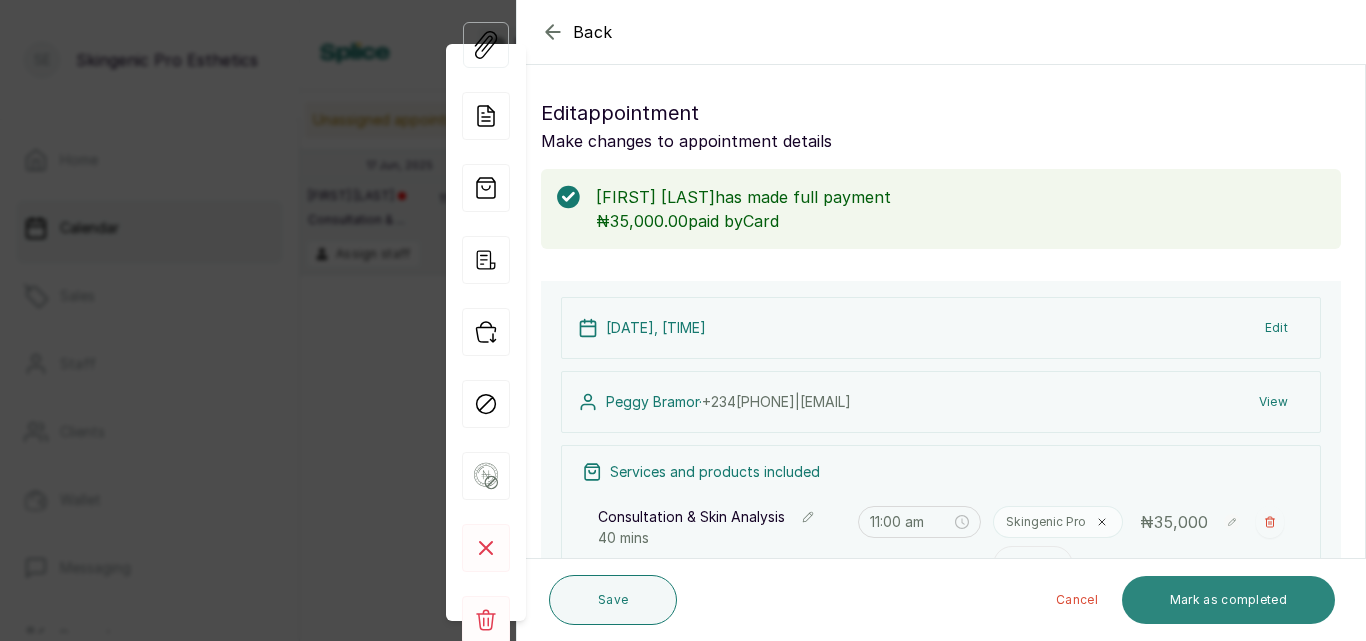 click on "Mark as completed" at bounding box center (1228, 600) 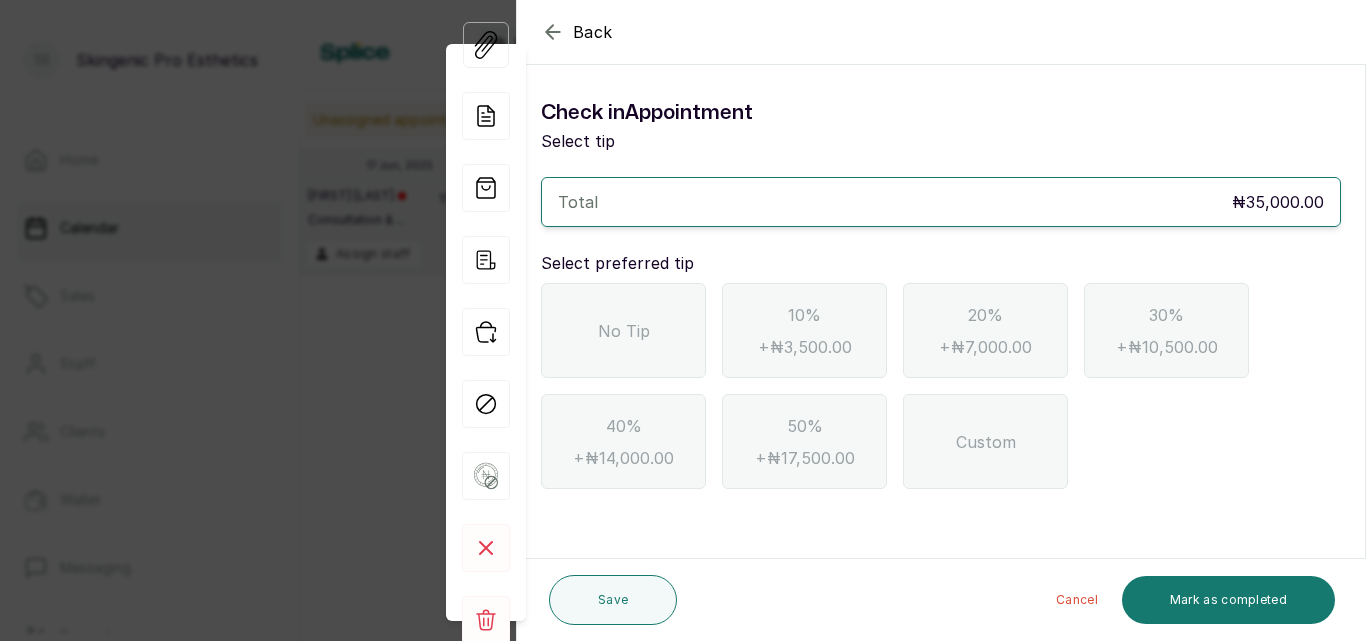 click on "No Tip" at bounding box center (624, 331) 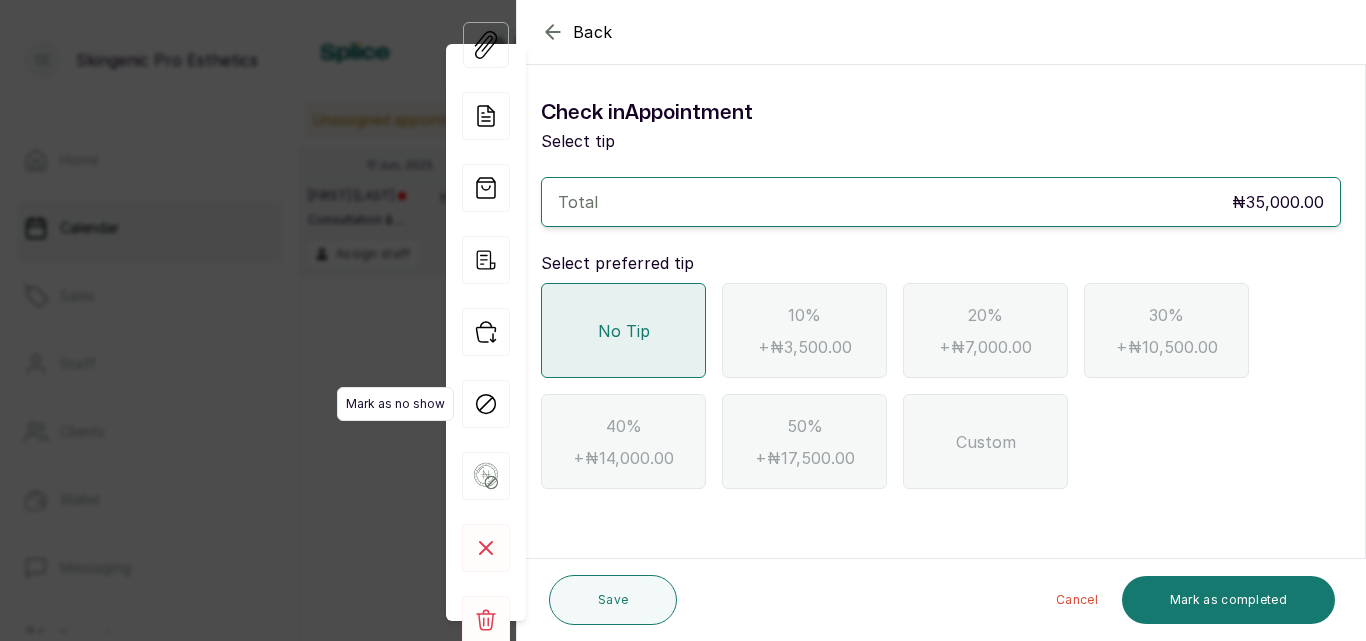 click 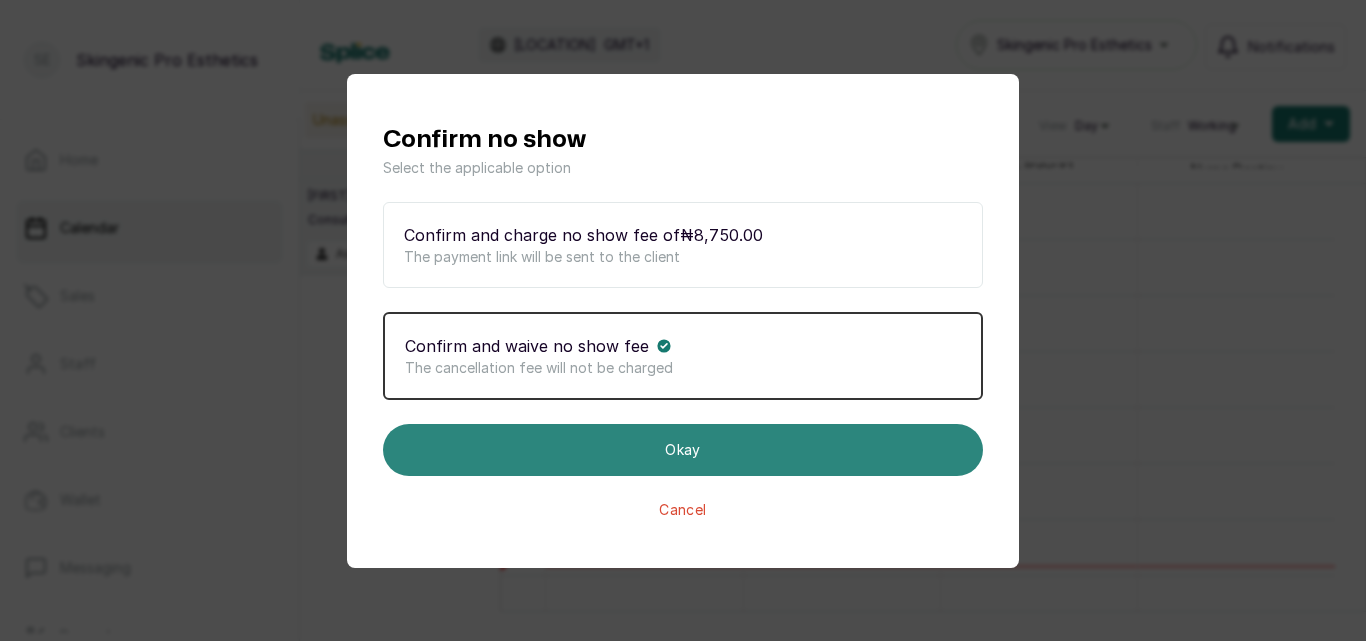 click on "Okay" at bounding box center (683, 450) 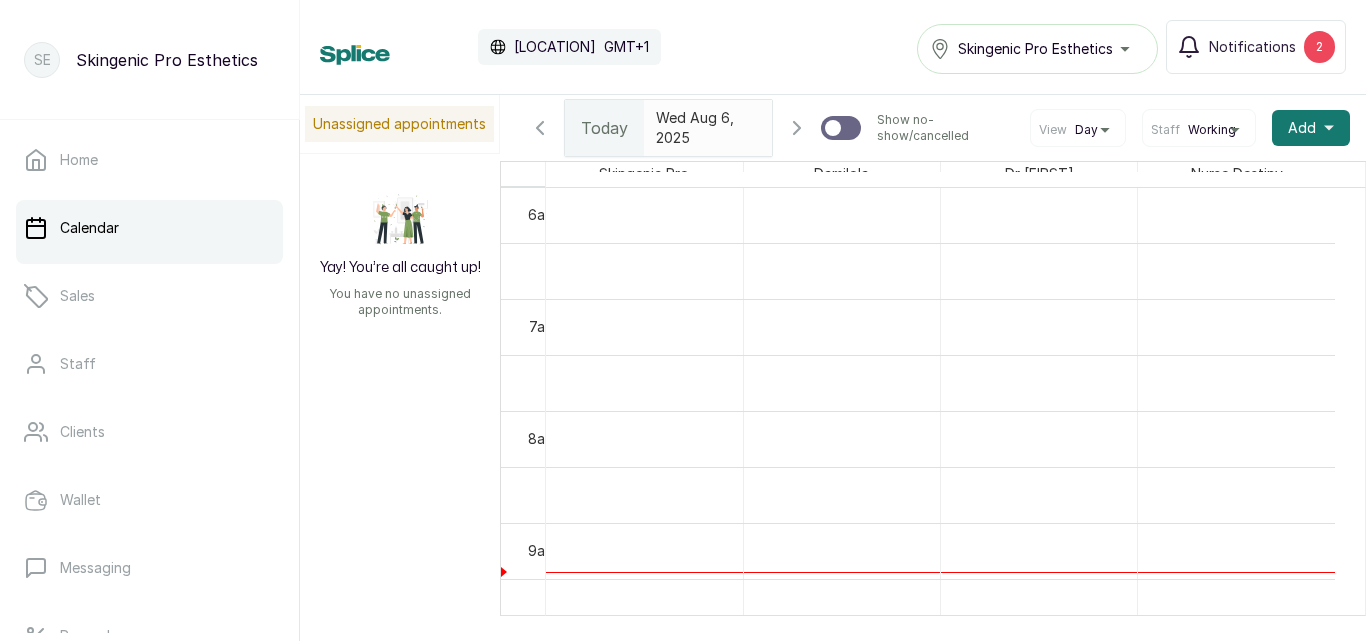 click on "2025-09-02" at bounding box center (689, 118) 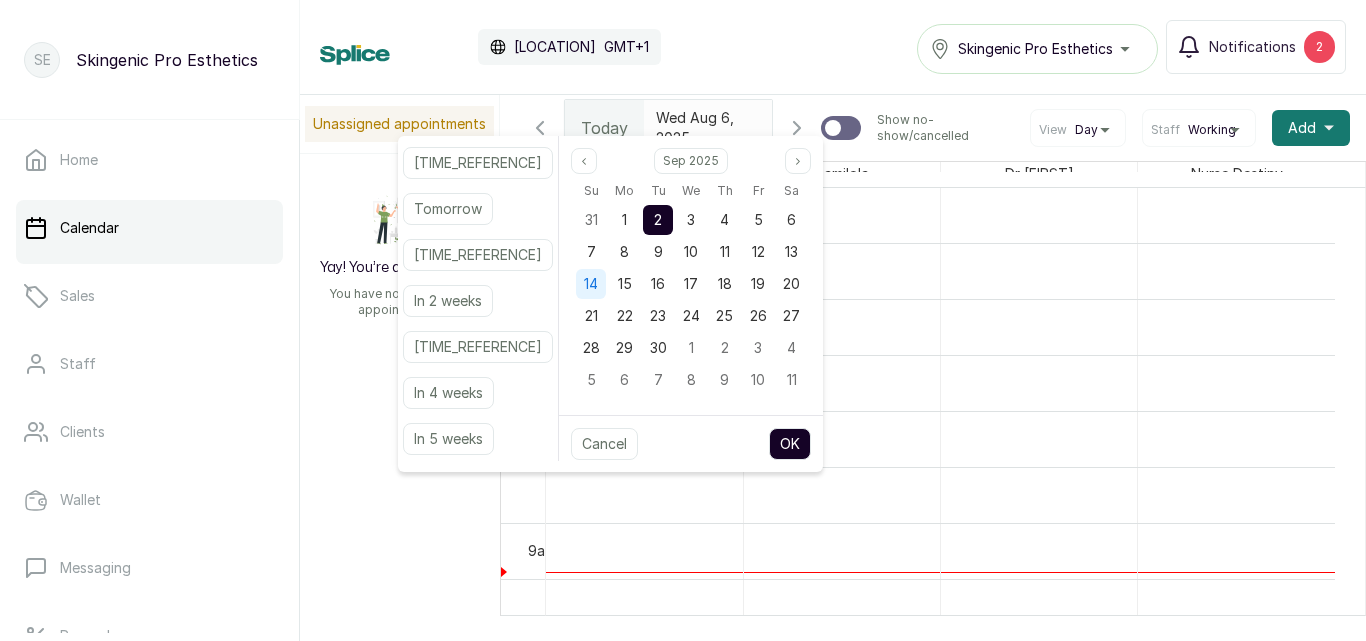 click on "14" at bounding box center (591, 283) 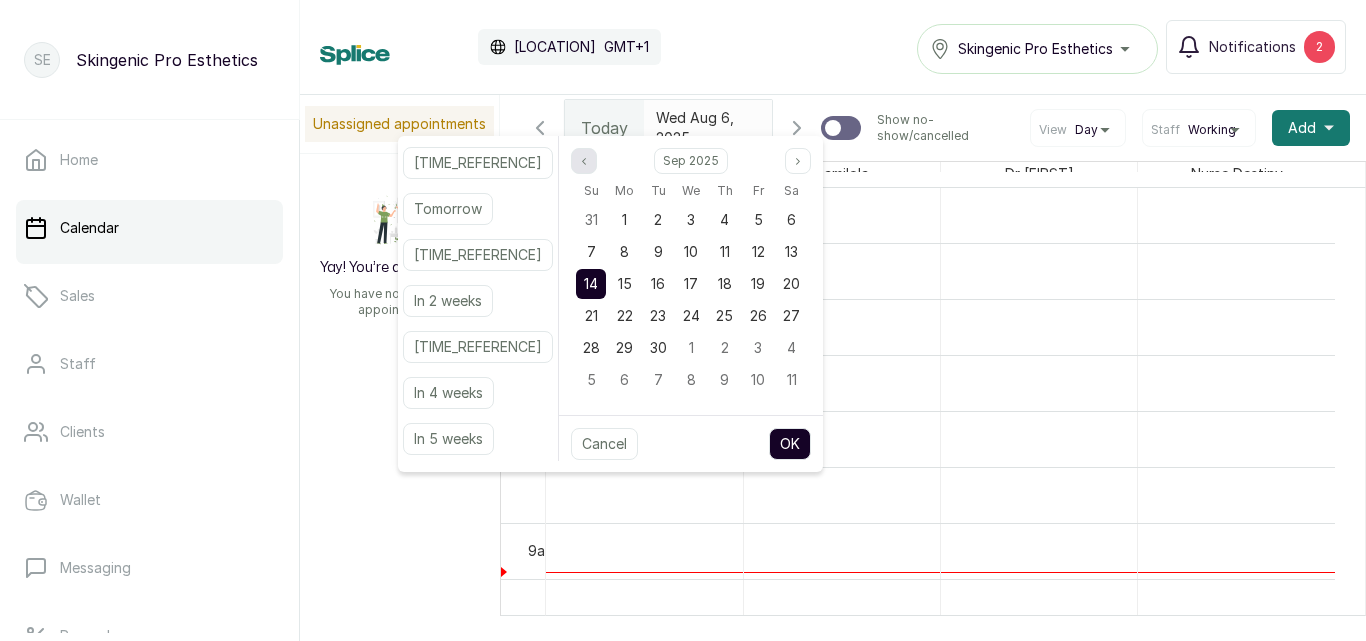 click 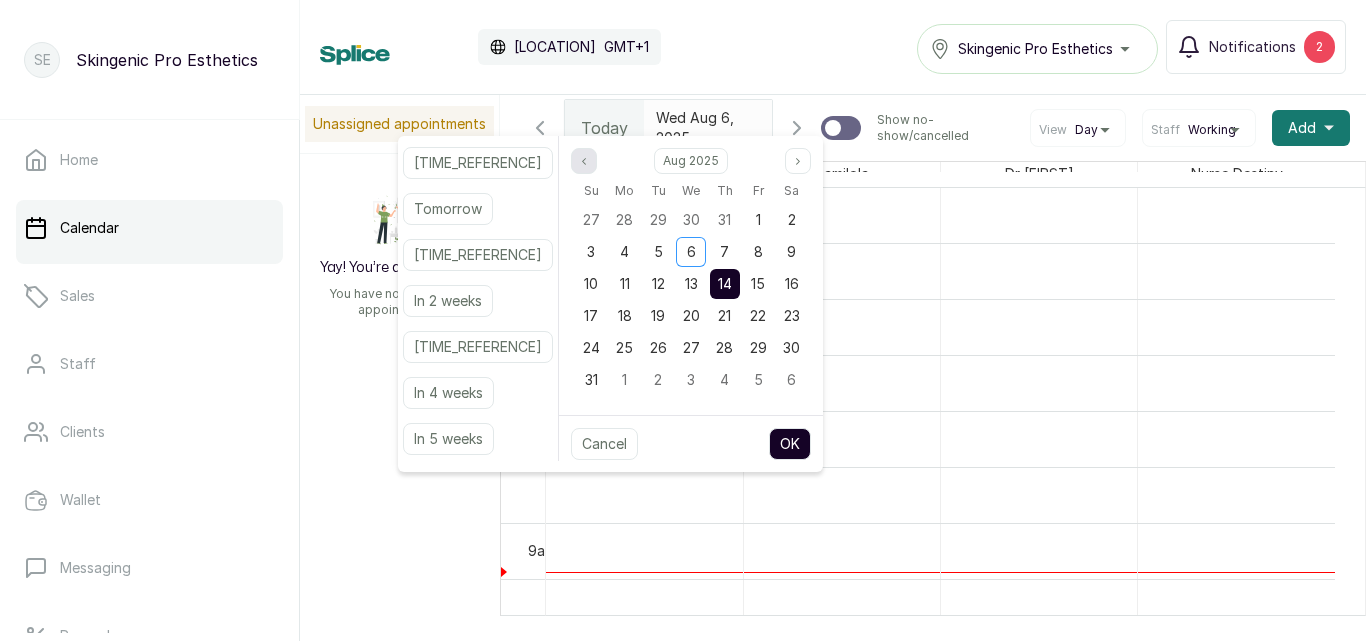 click 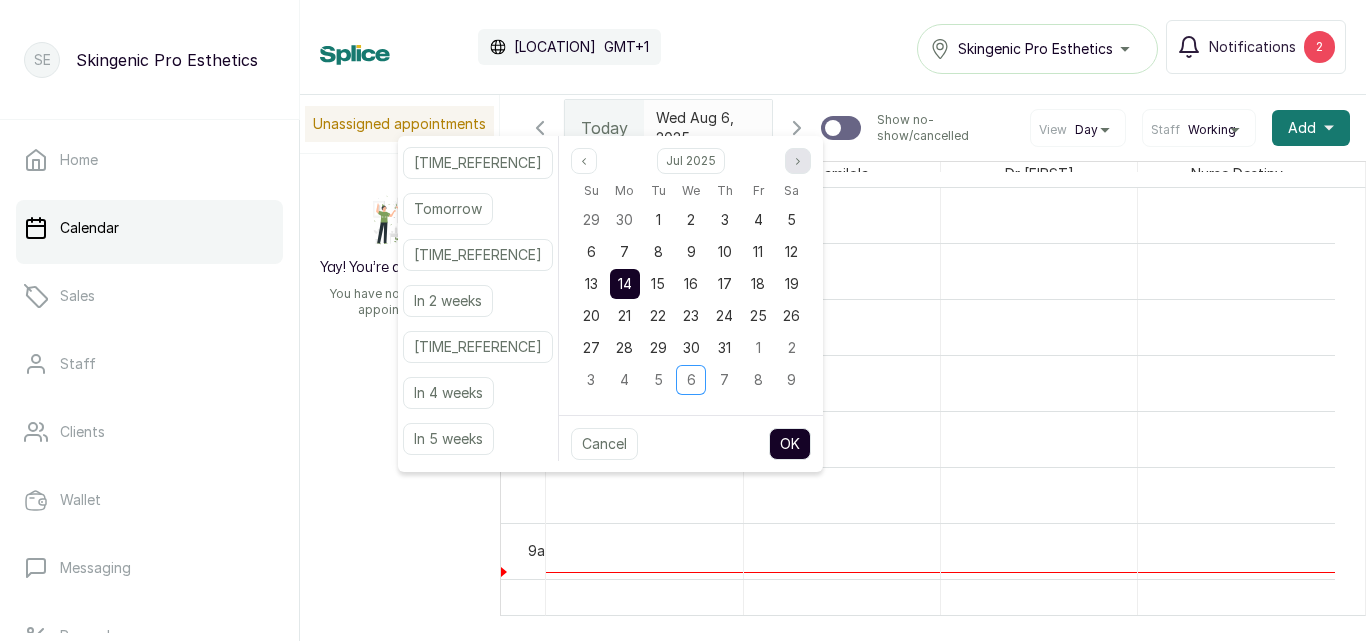 click 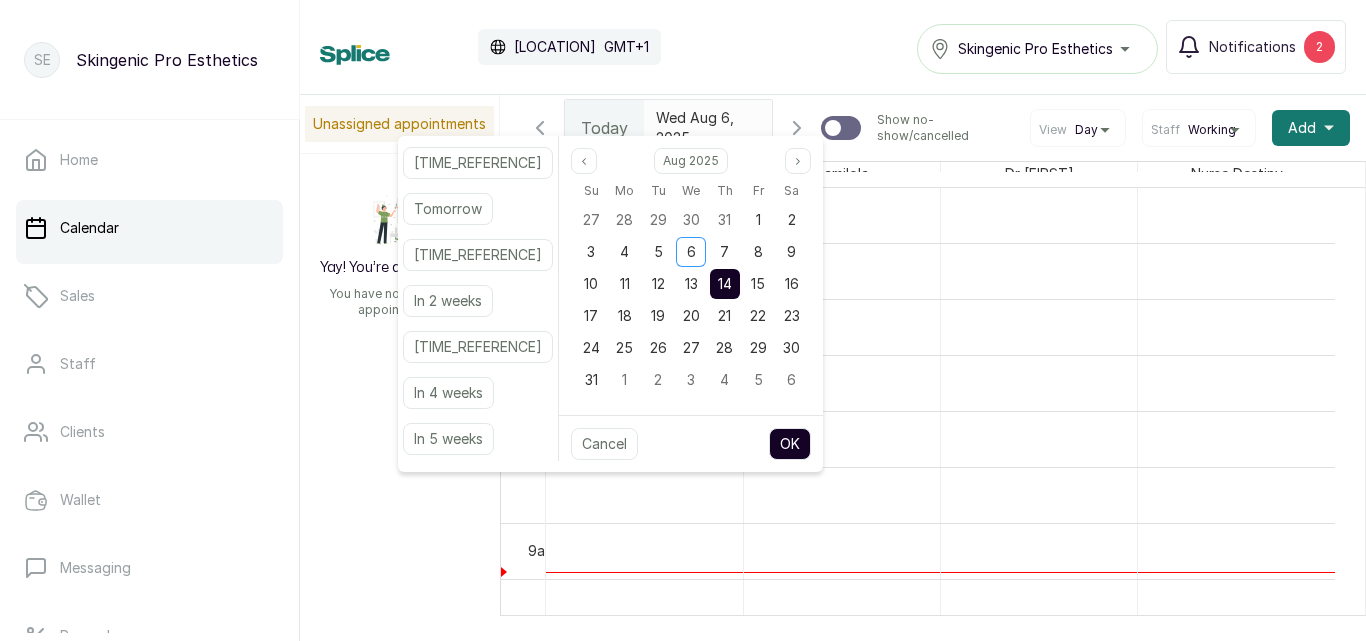 click on "OK" at bounding box center (790, 444) 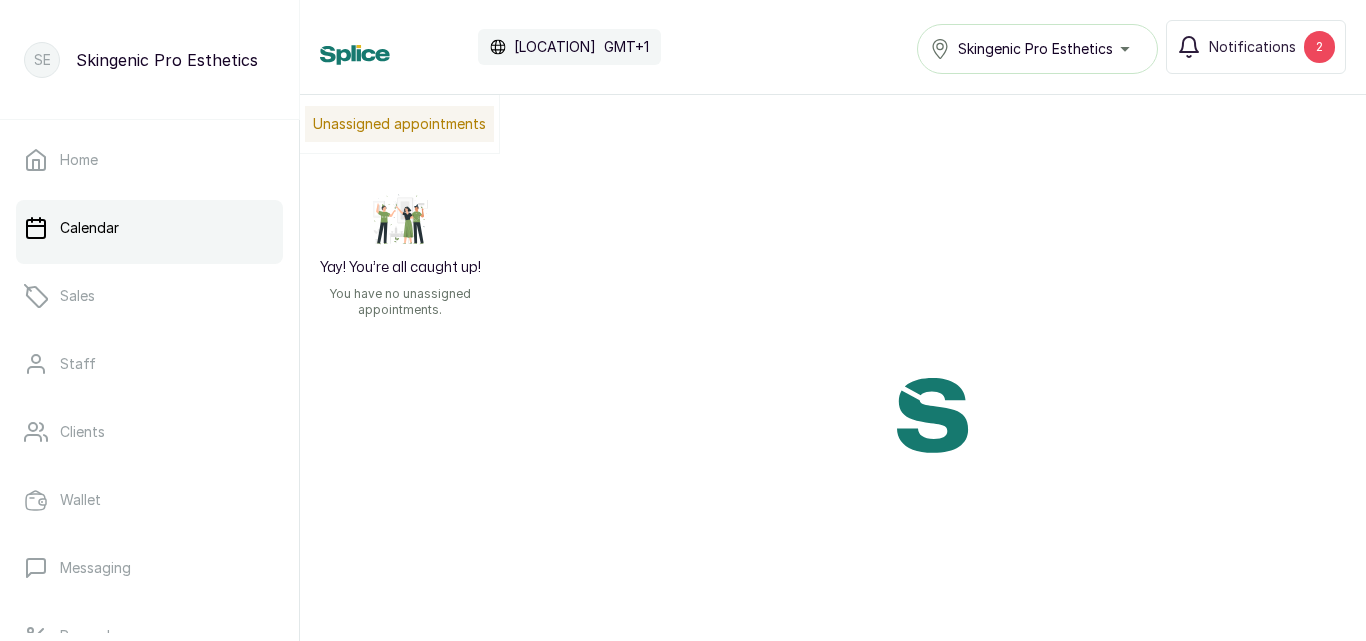scroll, scrollTop: 0, scrollLeft: 6, axis: horizontal 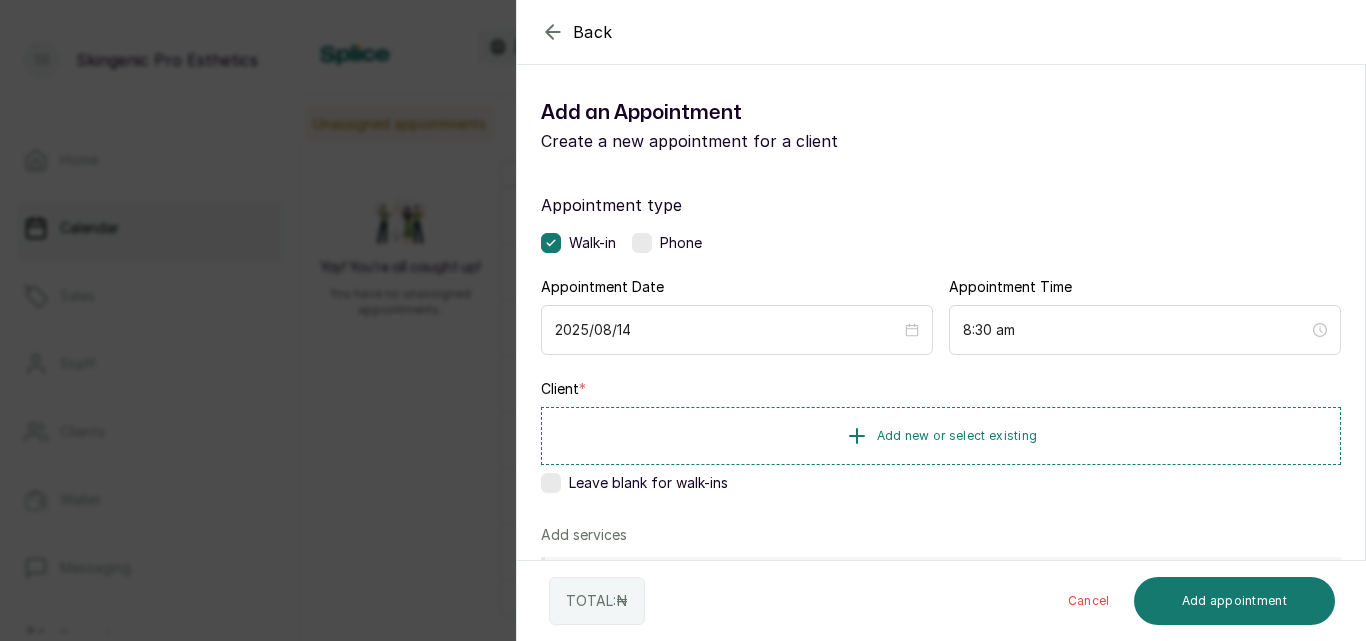click 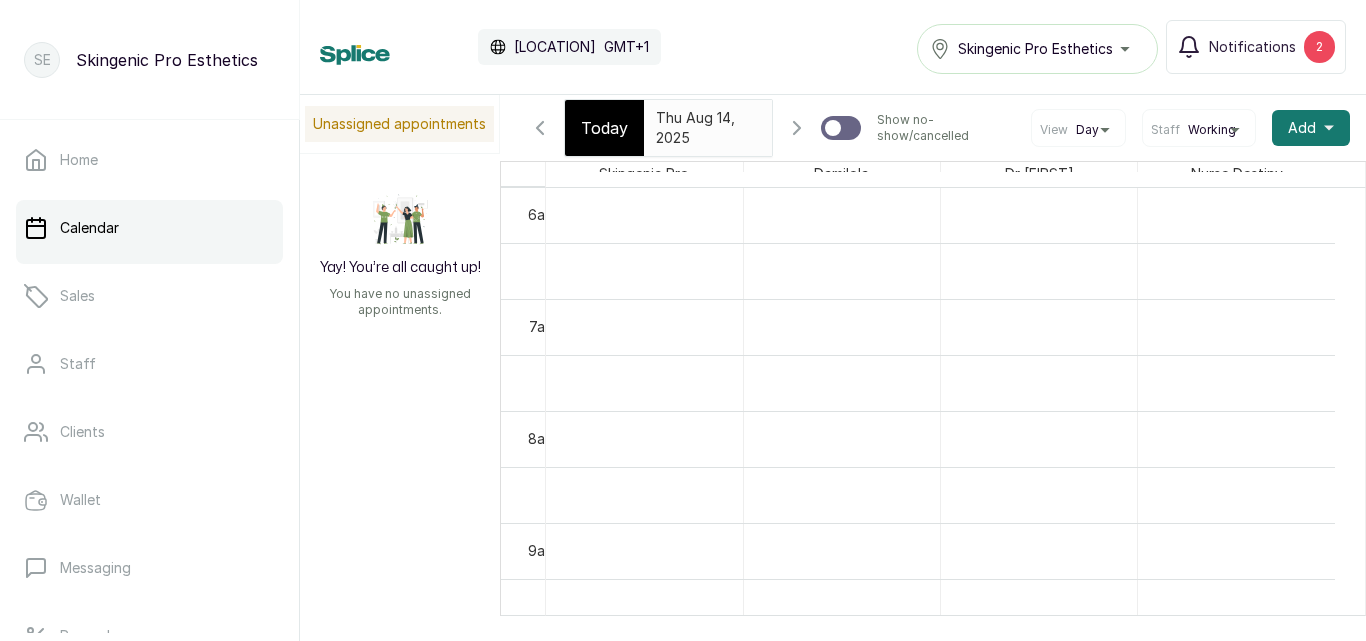 scroll, scrollTop: 0, scrollLeft: 6, axis: horizontal 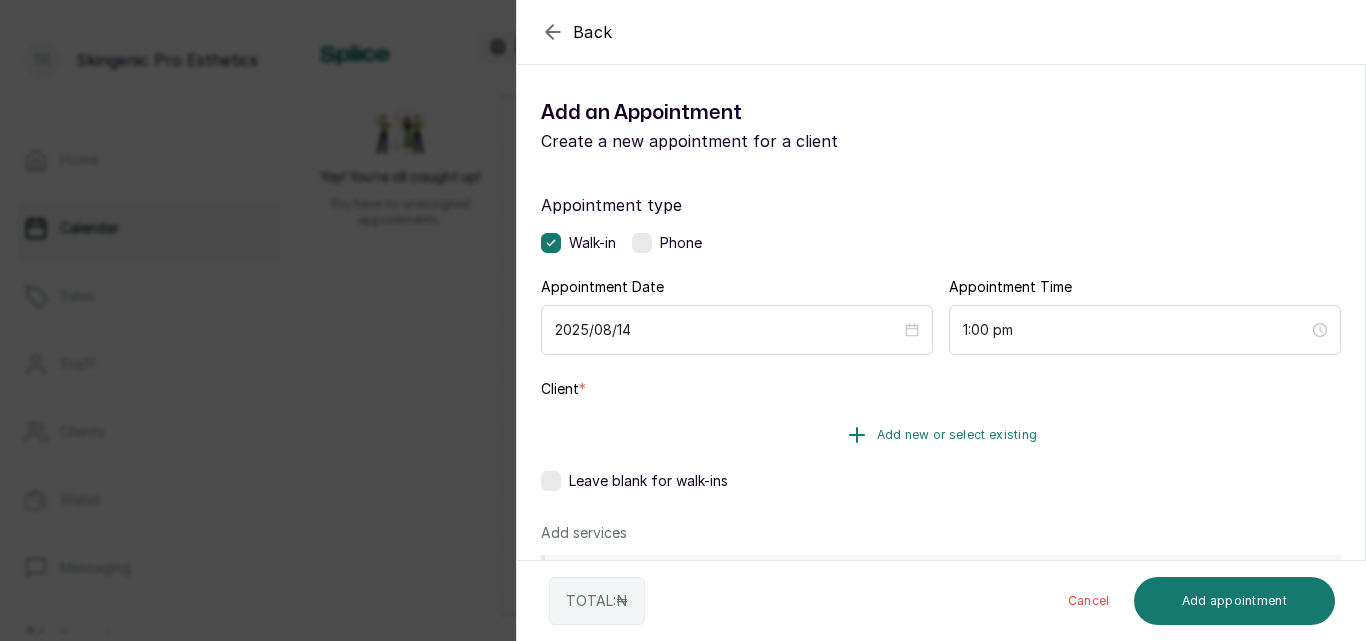 click on "Add new or select existing" at bounding box center (941, 435) 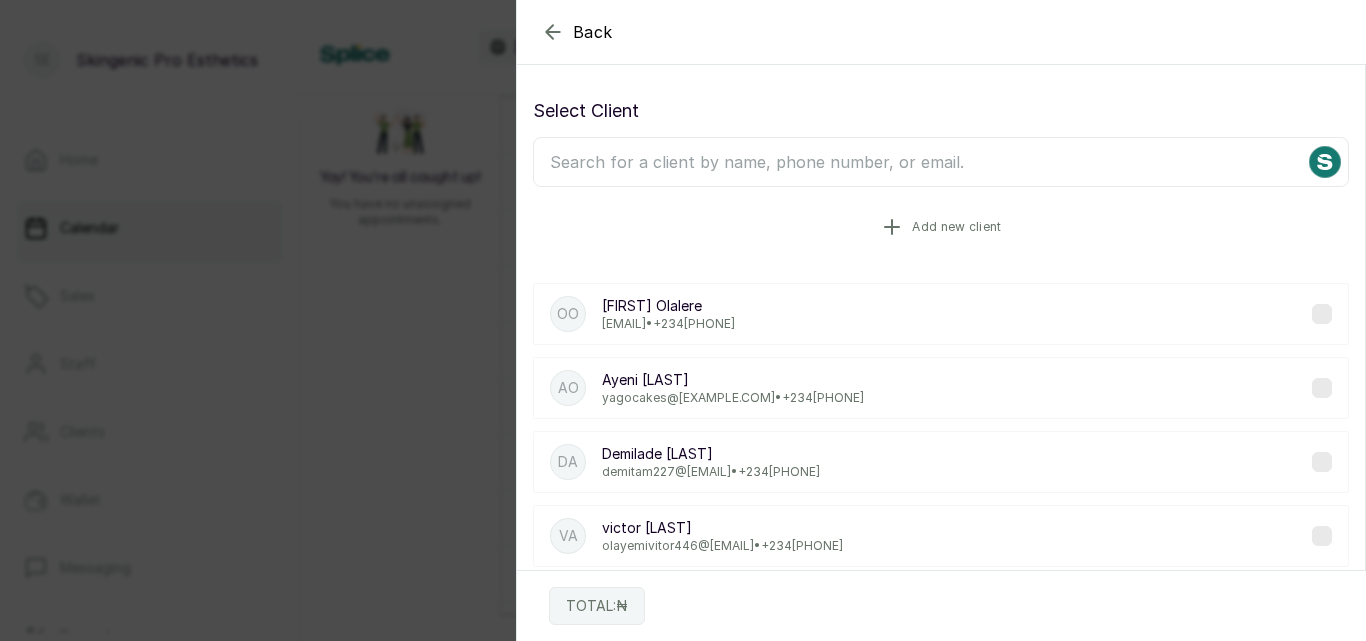 click on "Add new client" at bounding box center (956, 227) 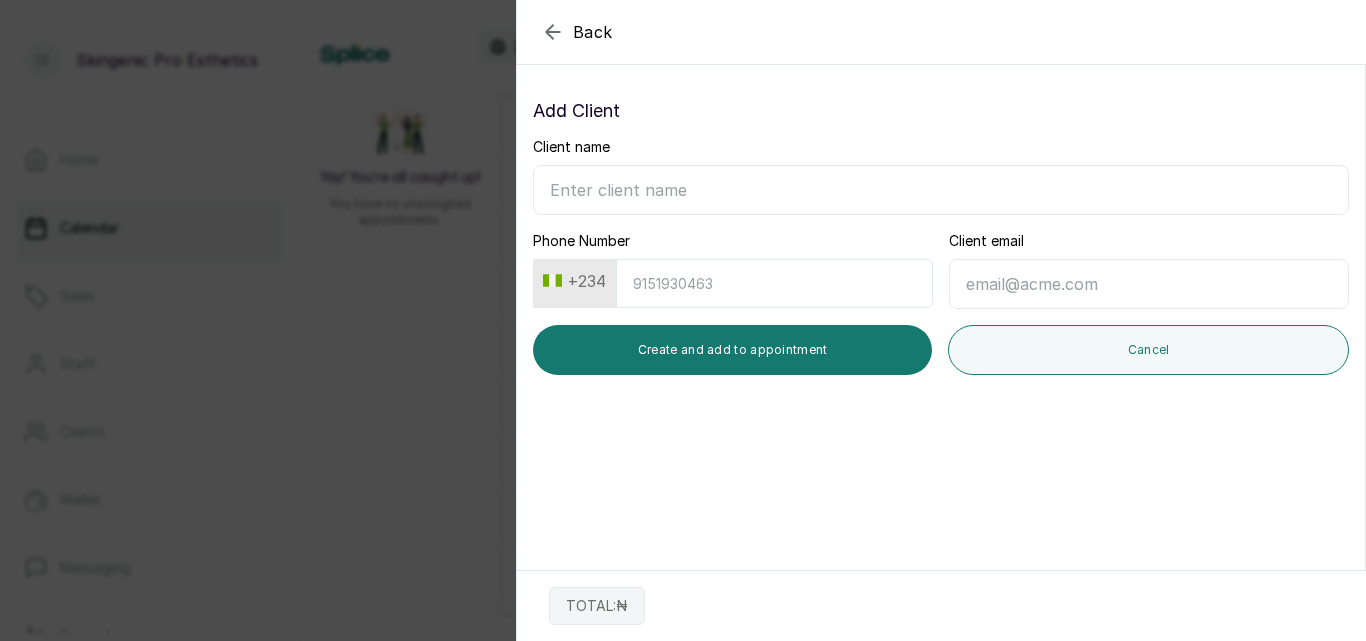 click on "Client name" at bounding box center [941, 190] 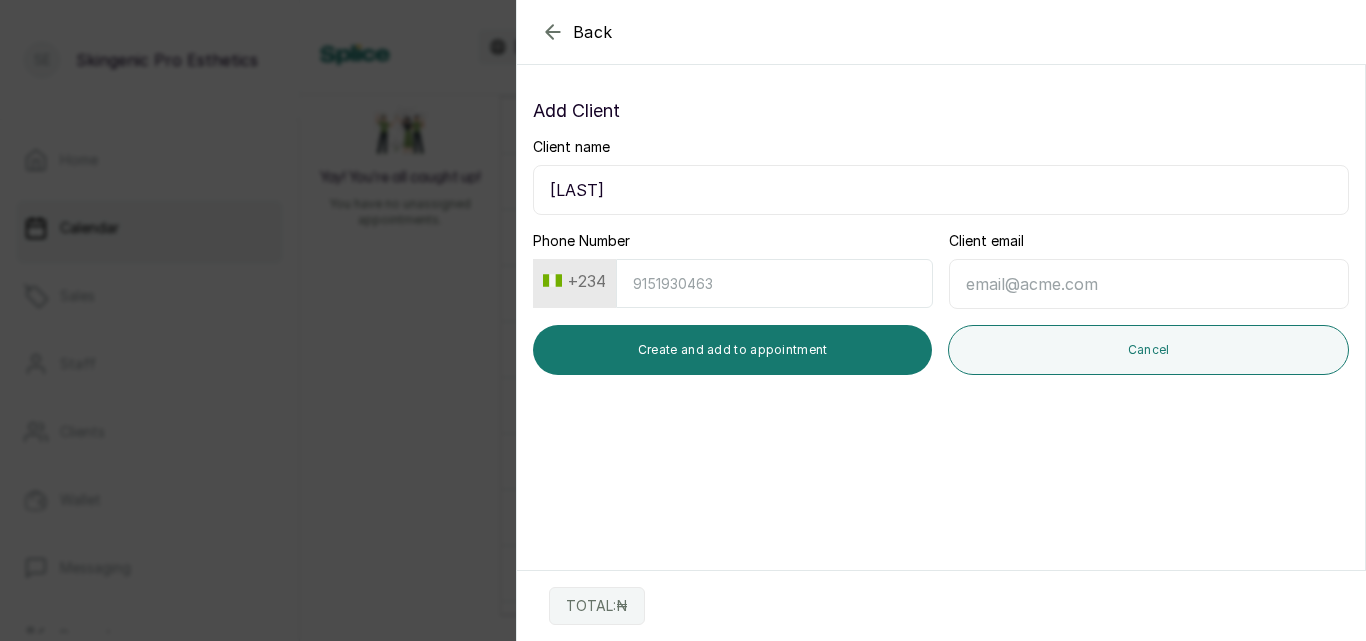 type on "[LAST]" 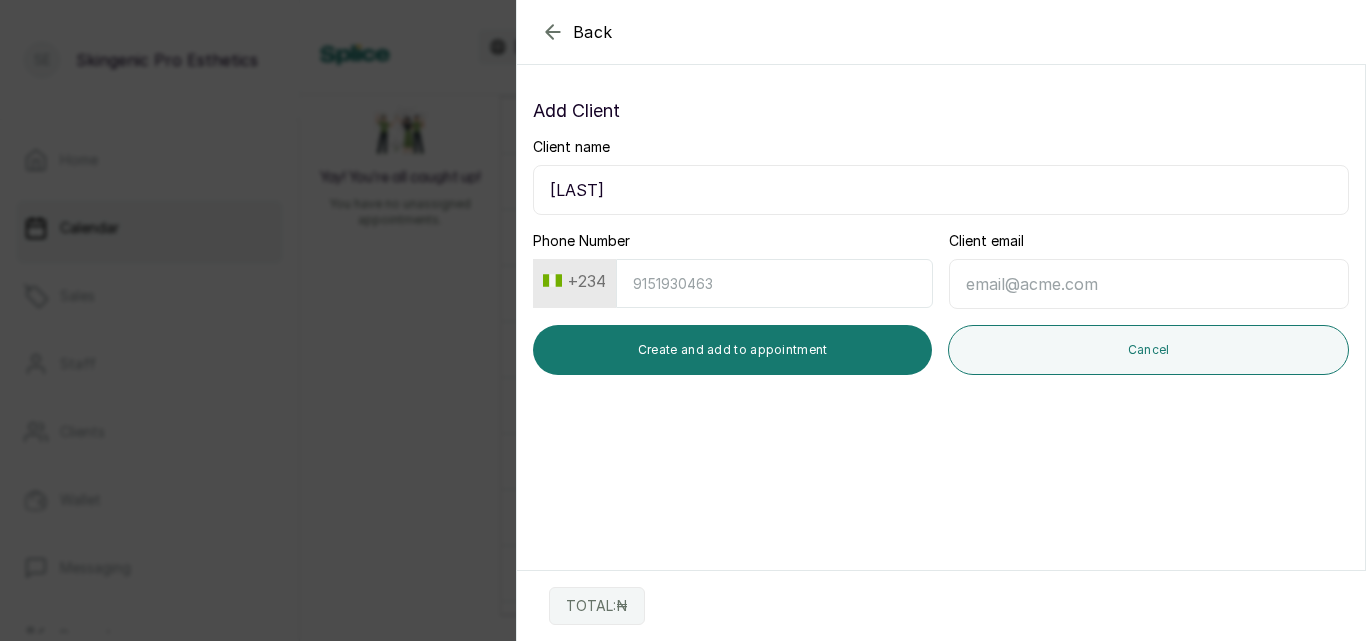click on "Client email" at bounding box center (1149, 284) 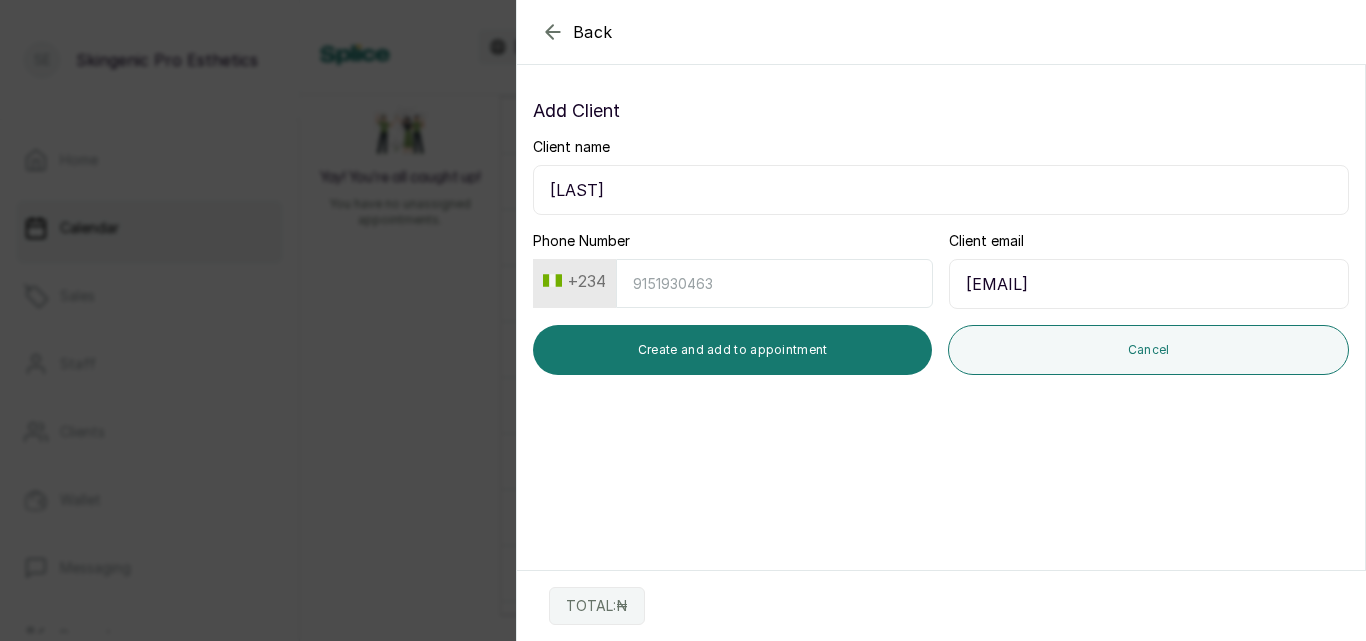 type on "[EMAIL]" 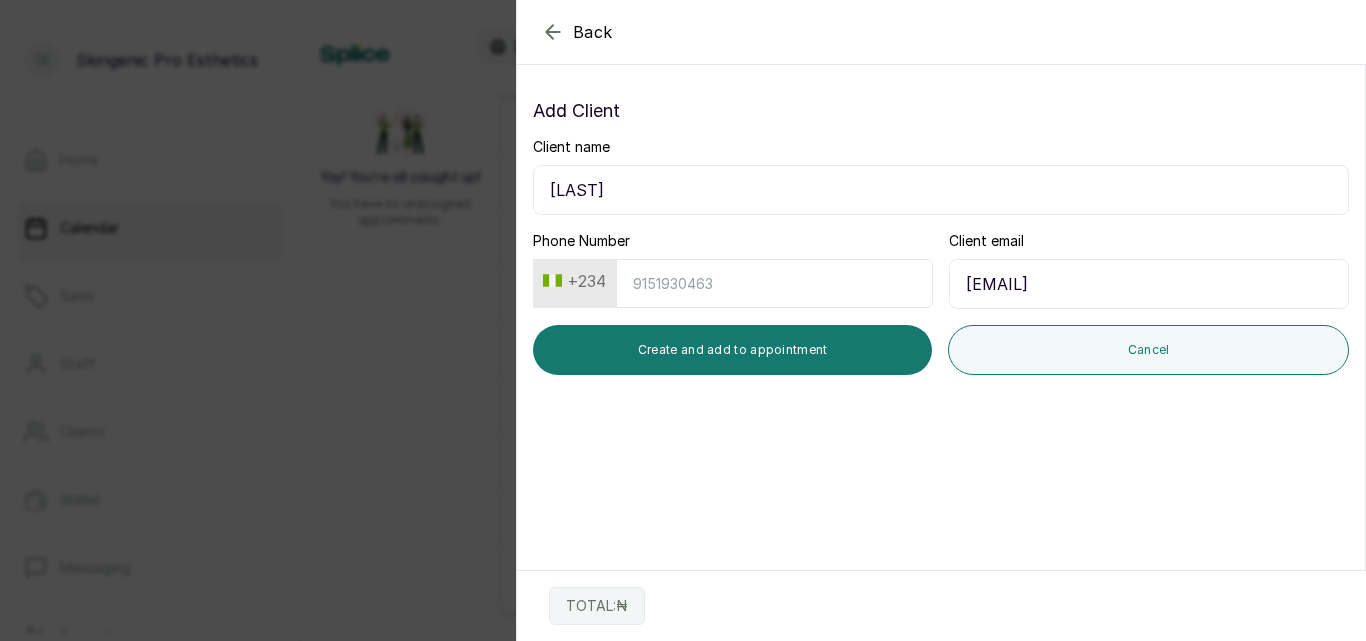 click on "Phone Number" at bounding box center [774, 283] 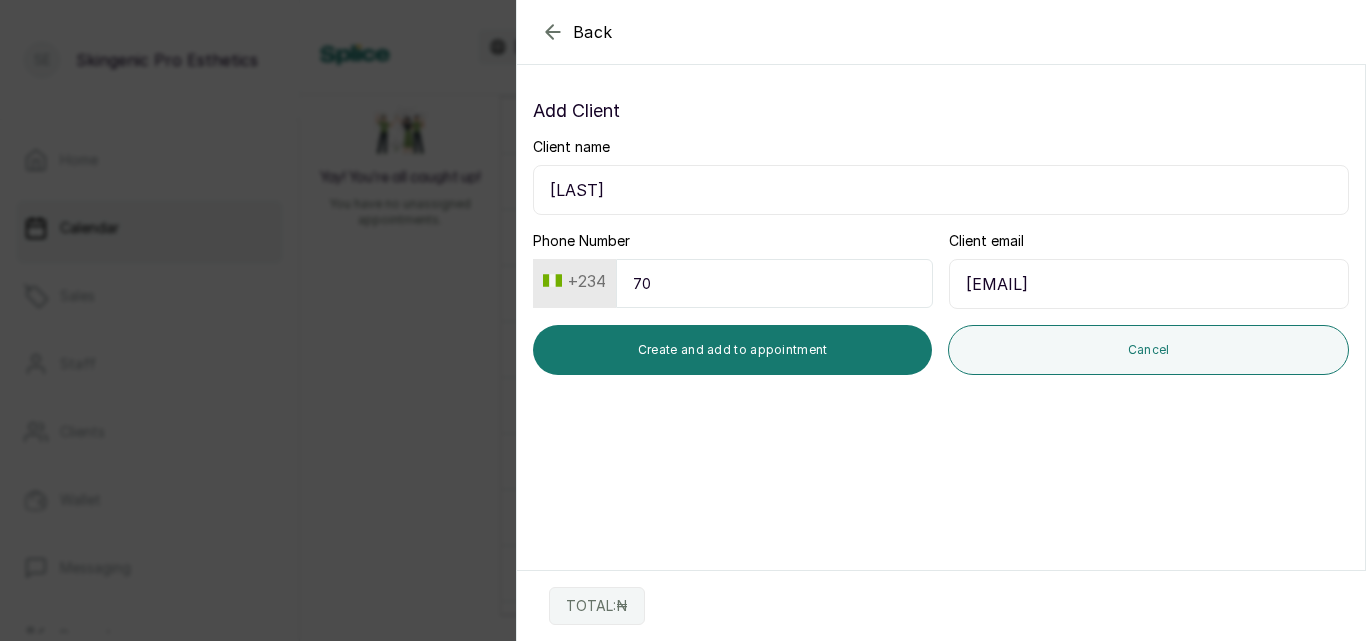 type on "7" 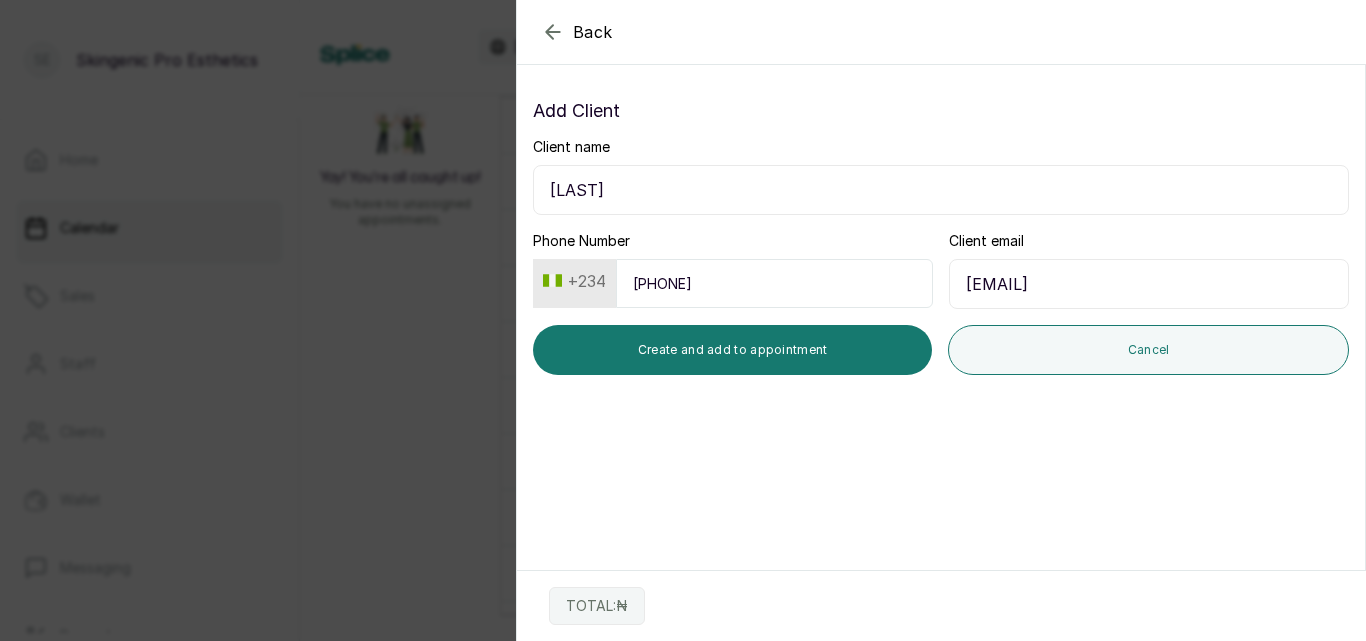 type on "[PHONE]" 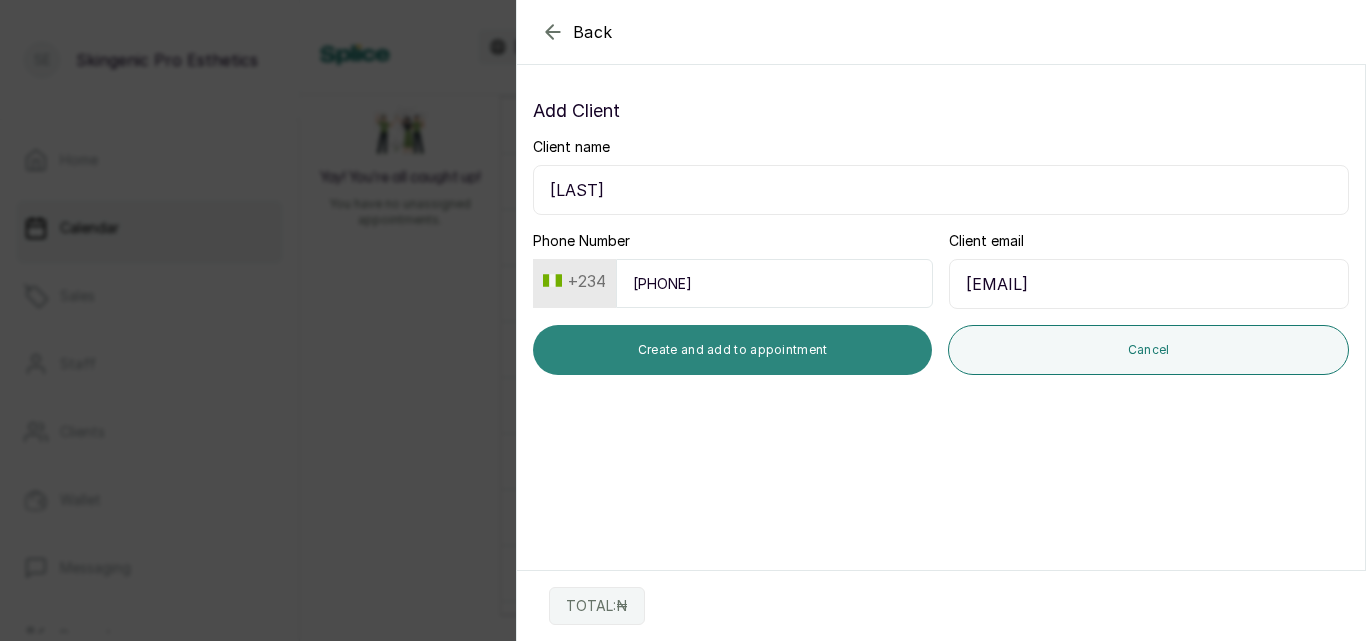 click on "Create and add to appointment" at bounding box center (732, 350) 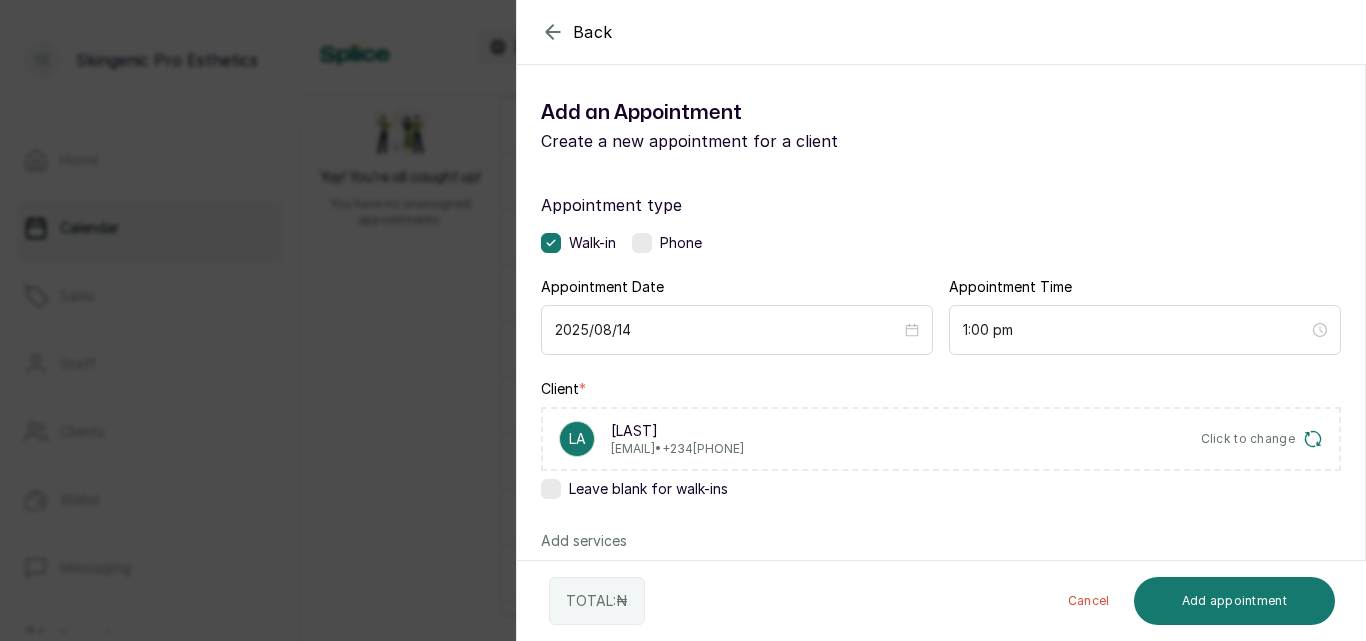 click on "TOTAL:  ₦ Cancel Add appointment" at bounding box center [942, 601] 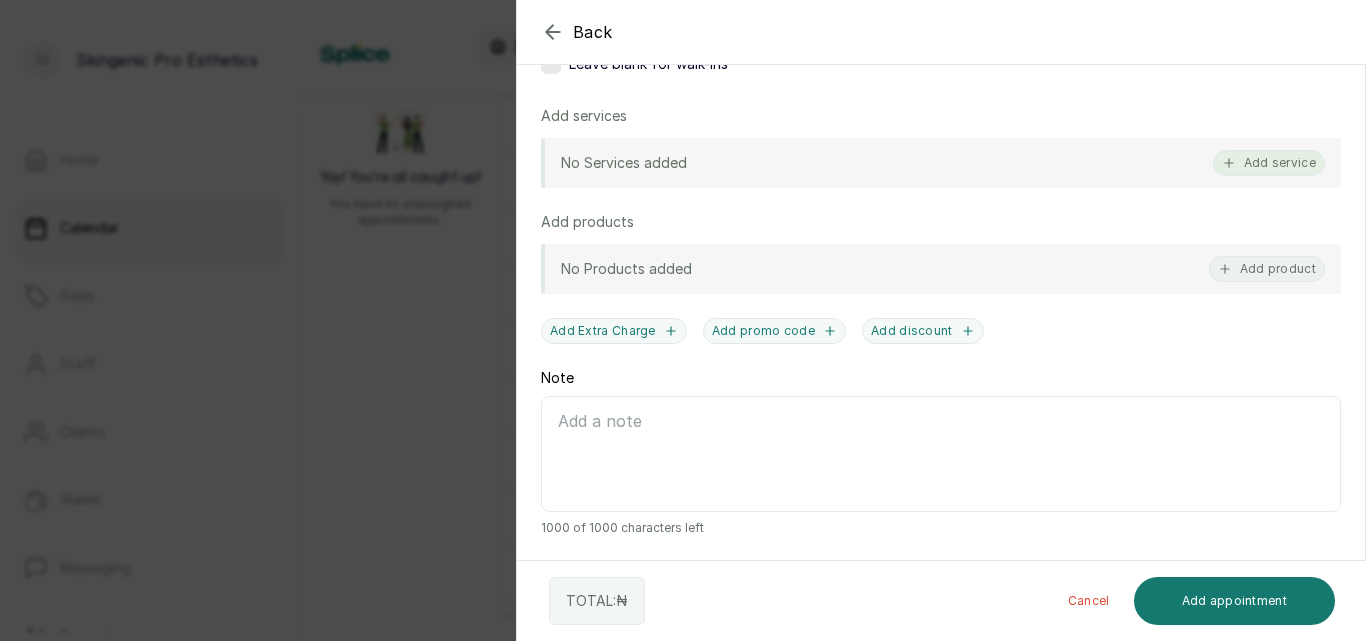 click on "Add service" at bounding box center [1269, 163] 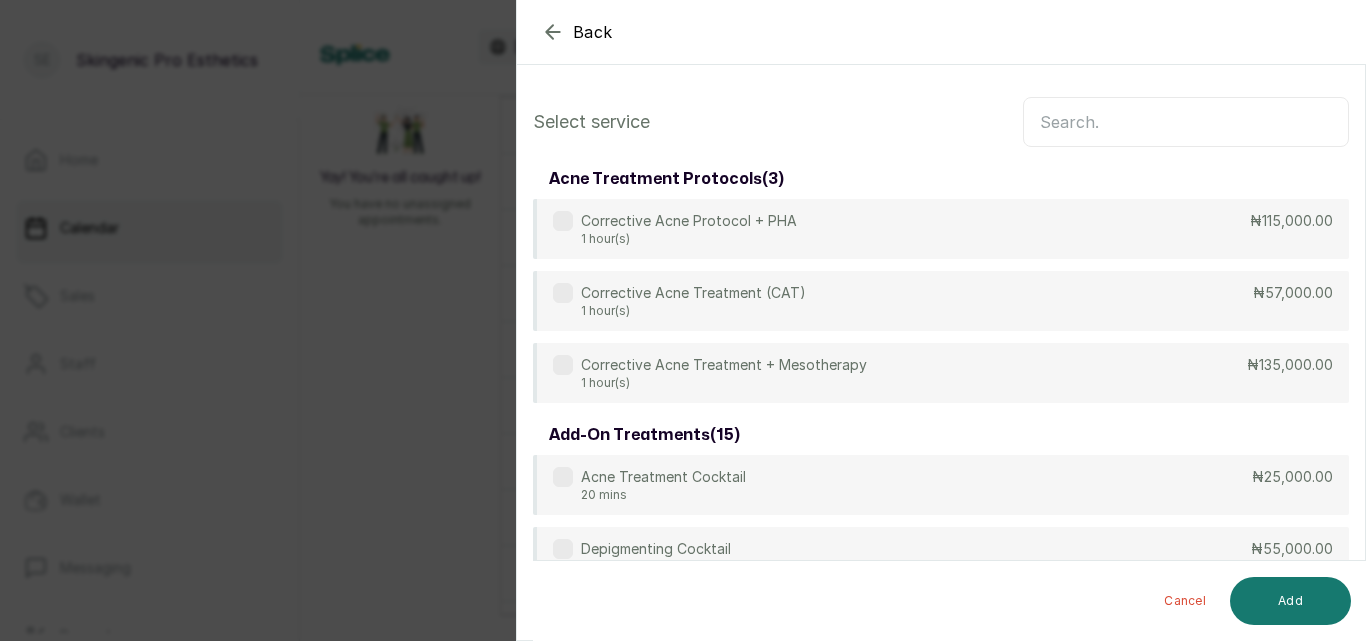 click at bounding box center (1186, 122) 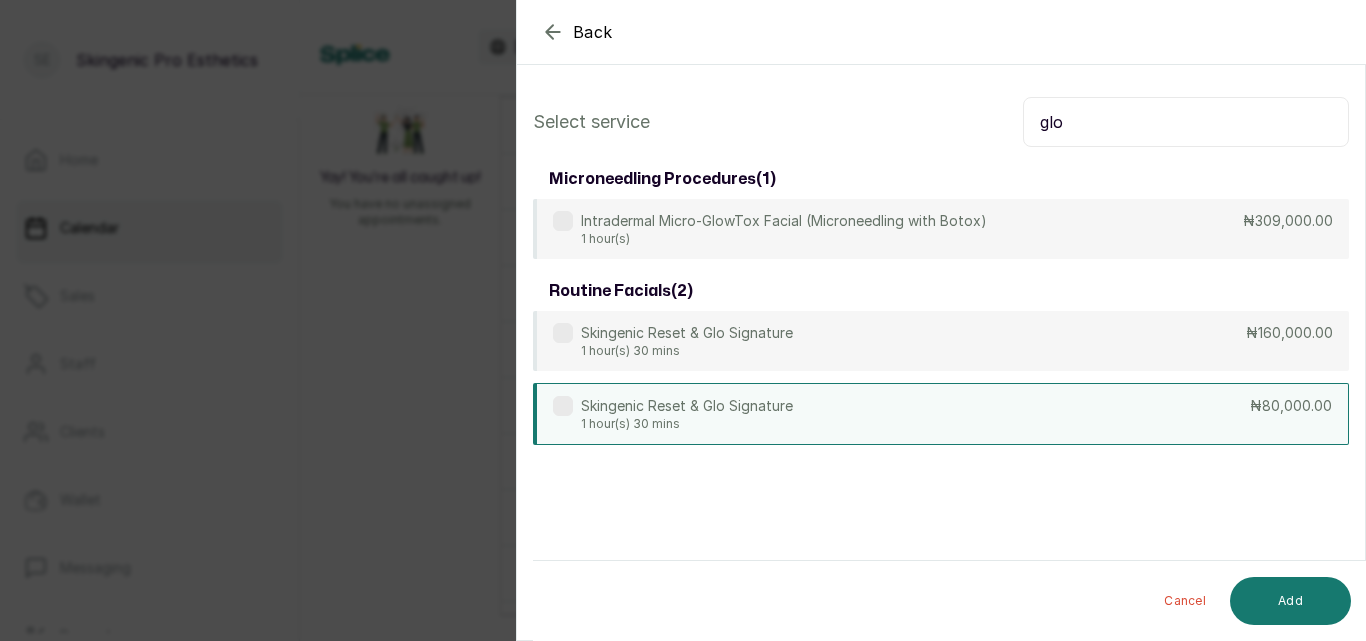 type on "glo" 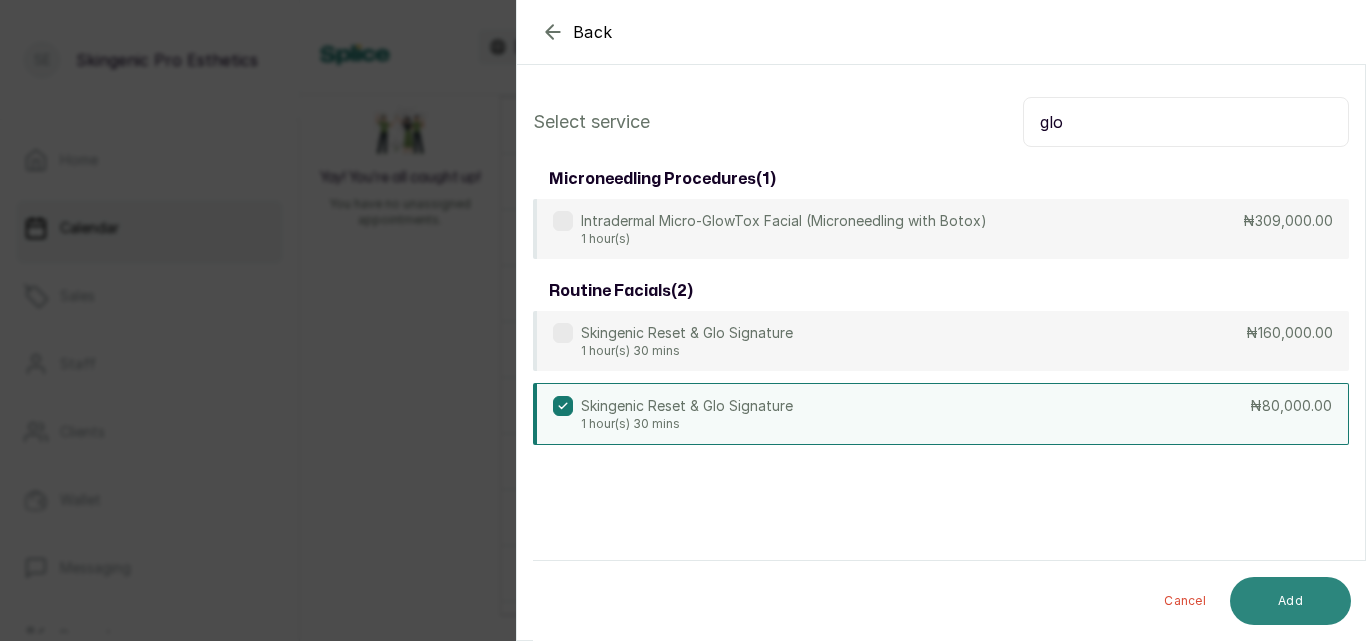 click on "Add" at bounding box center (1290, 601) 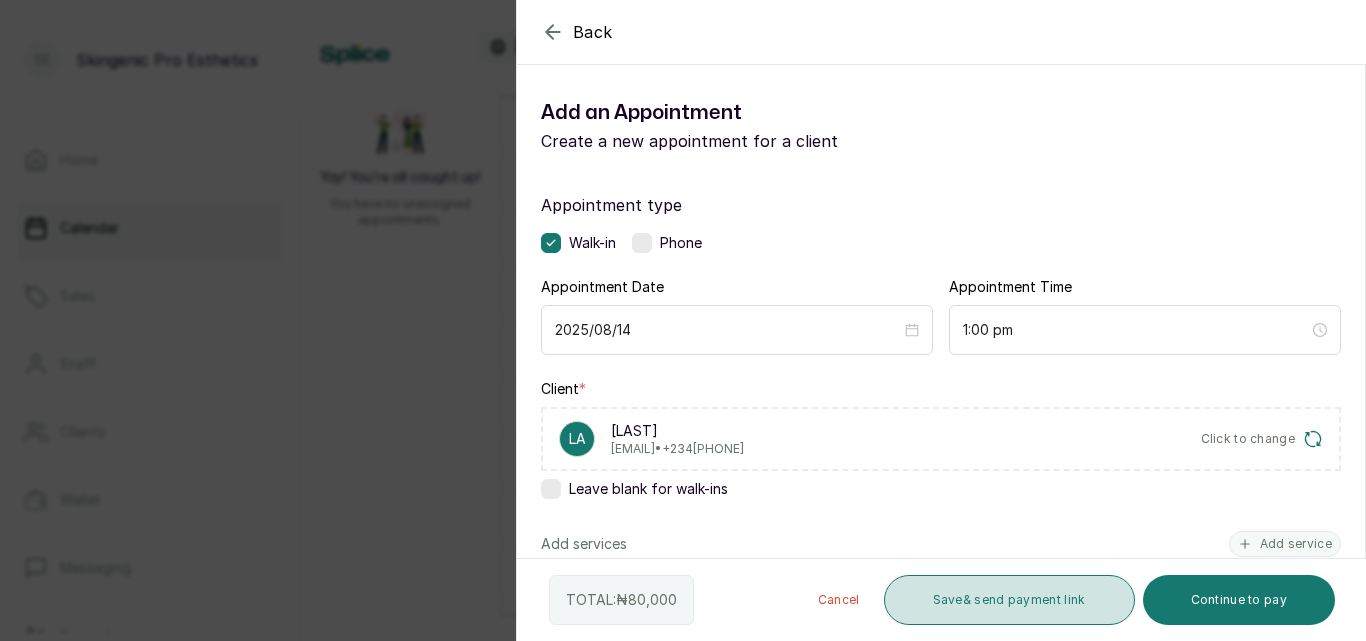 click on "Save  & send payment link" at bounding box center (1009, 600) 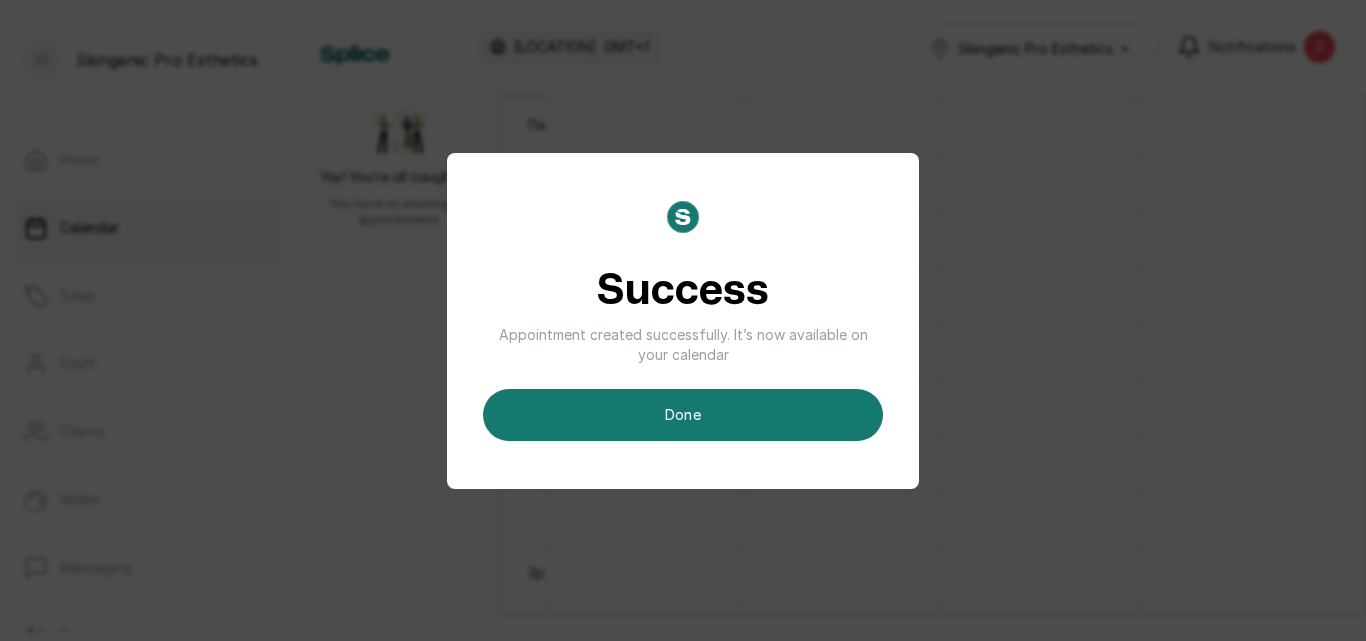 scroll, scrollTop: 0, scrollLeft: 6, axis: horizontal 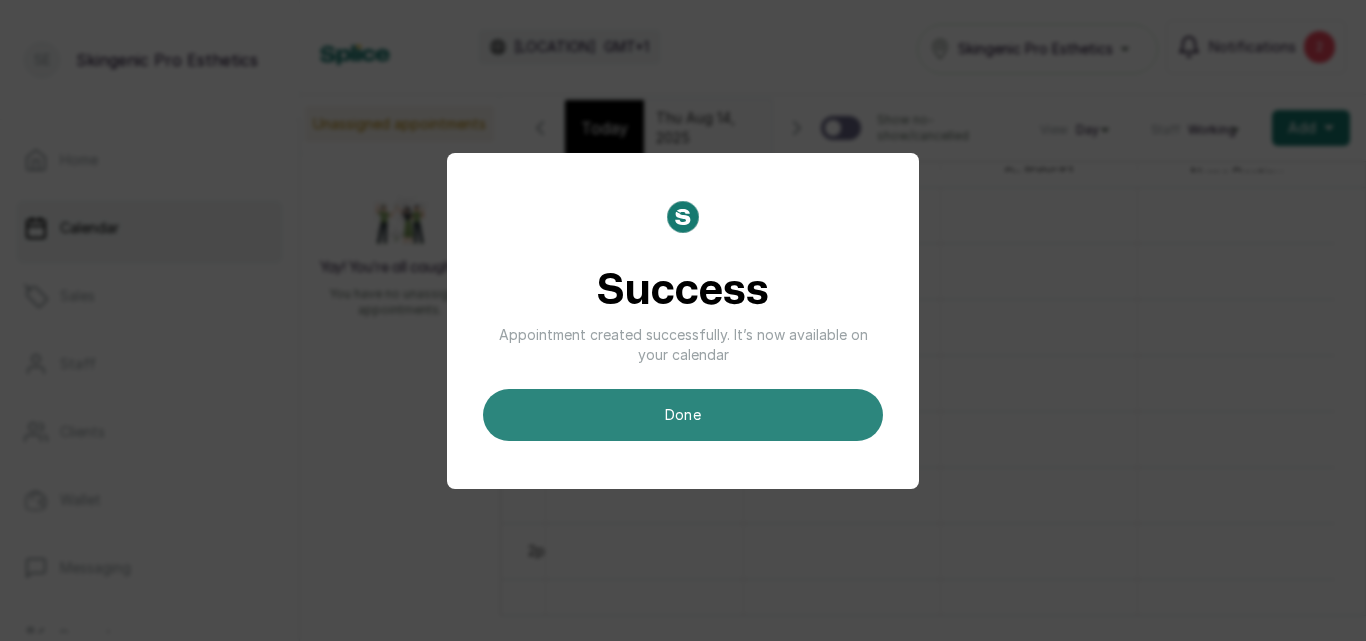 click on "done" at bounding box center [683, 415] 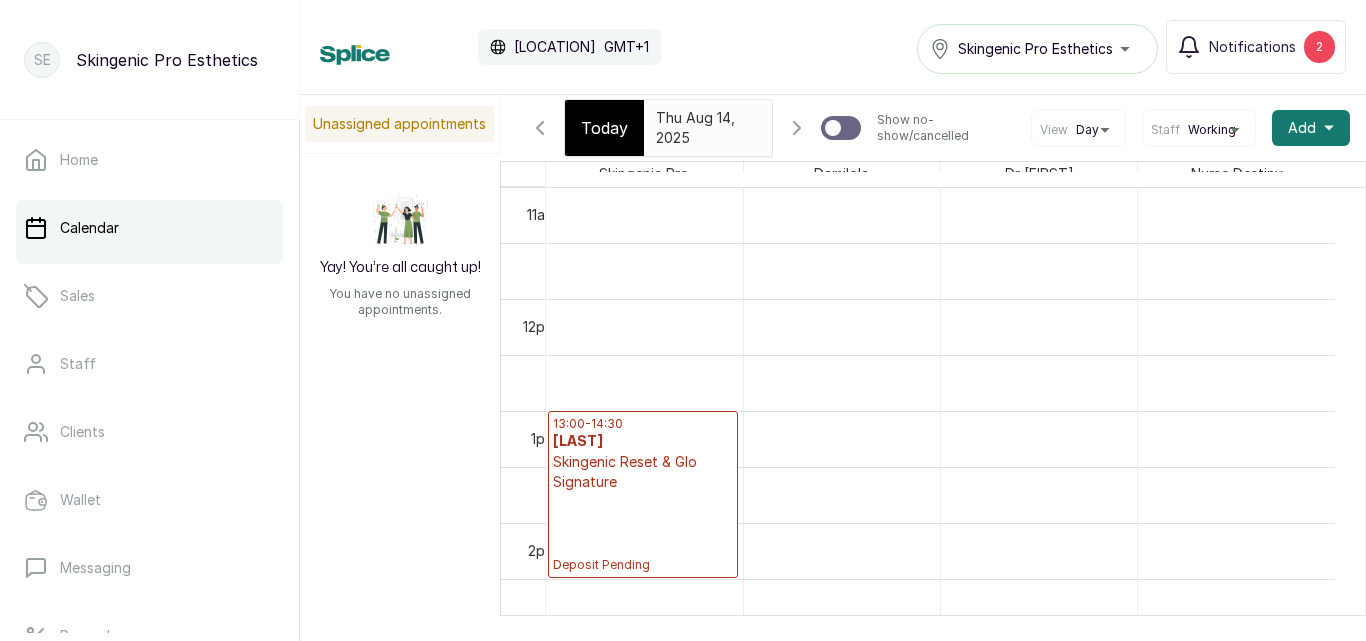 click on "Today" at bounding box center (604, 128) 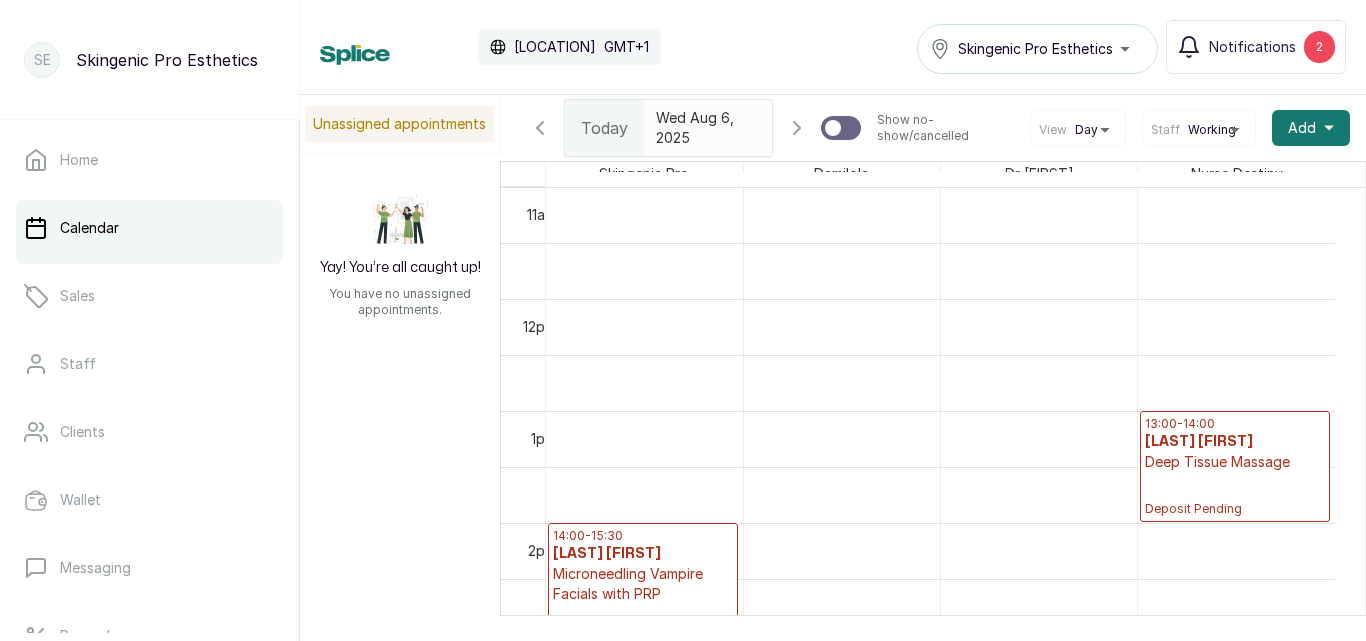 scroll, scrollTop: 673, scrollLeft: 0, axis: vertical 